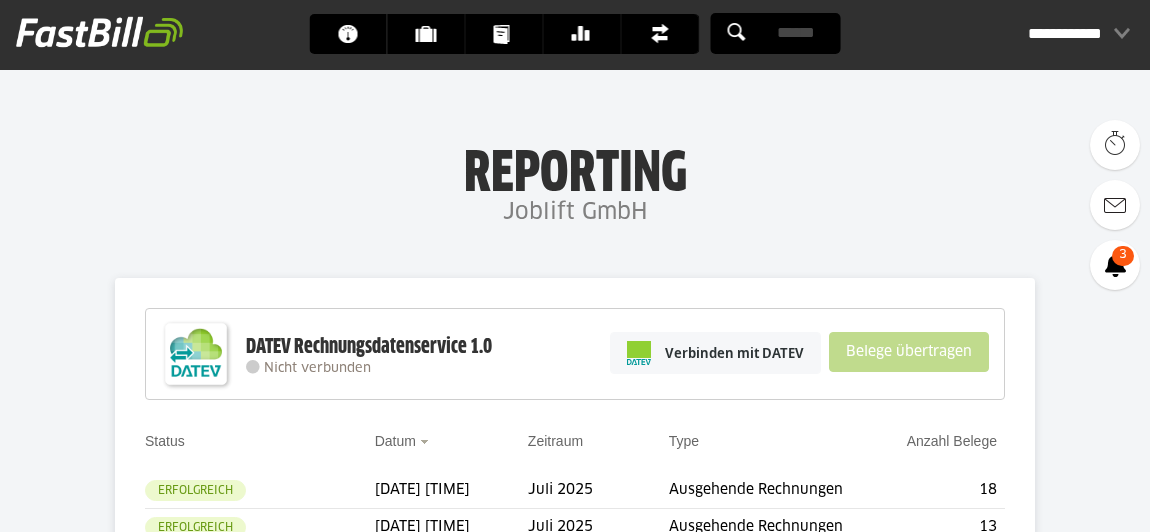 scroll, scrollTop: 0, scrollLeft: 0, axis: both 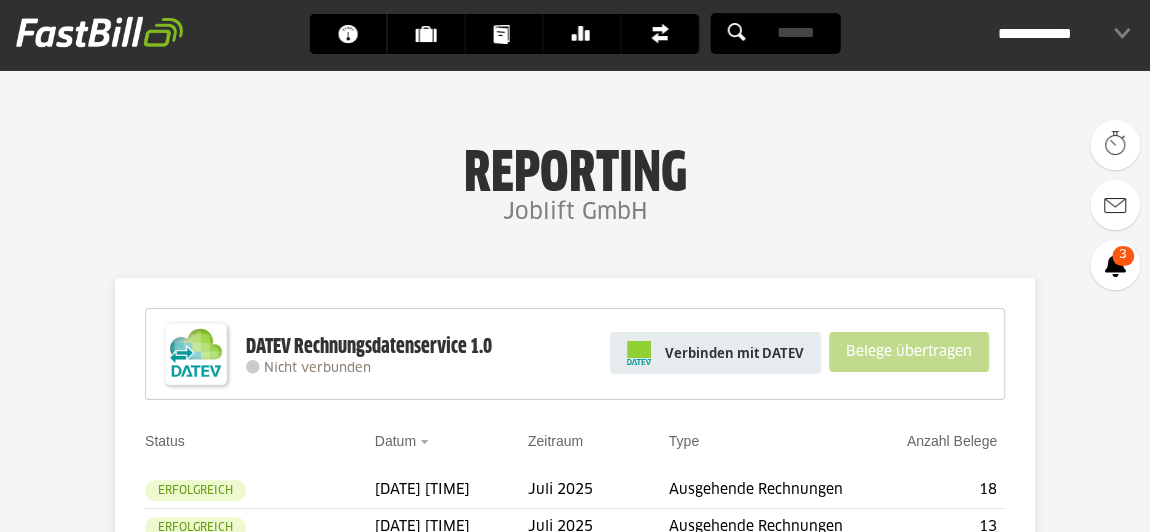 click on "Verbinden mit DATEV" at bounding box center [715, 353] 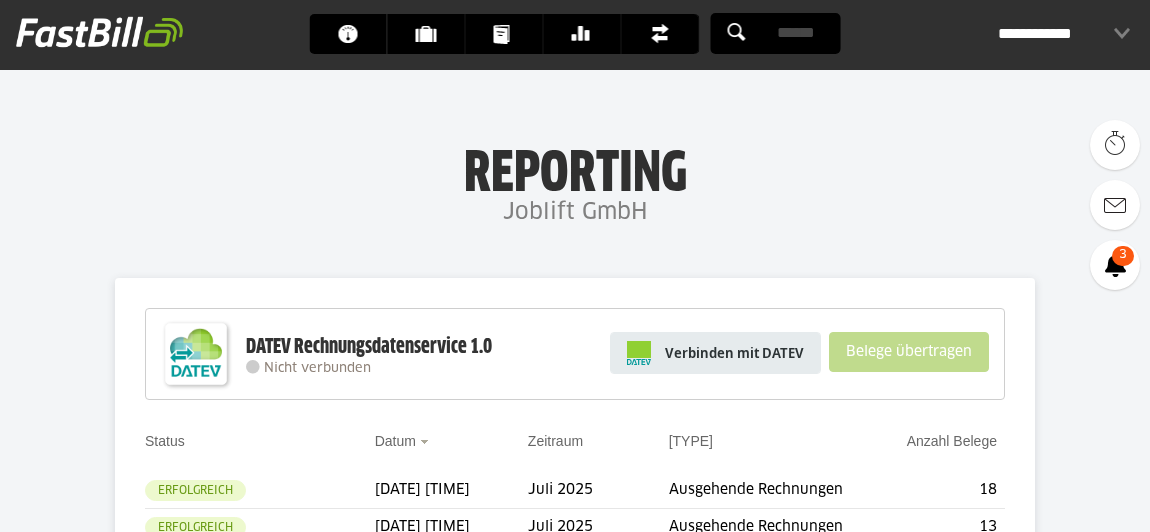 scroll, scrollTop: 0, scrollLeft: 0, axis: both 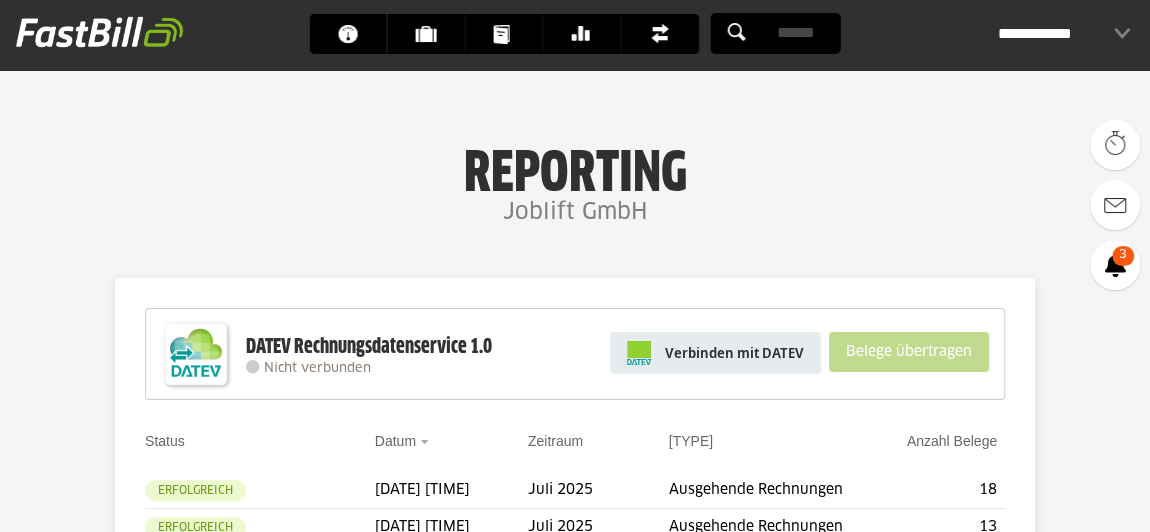 click on "Verbinden mit DATEV" at bounding box center [734, 353] 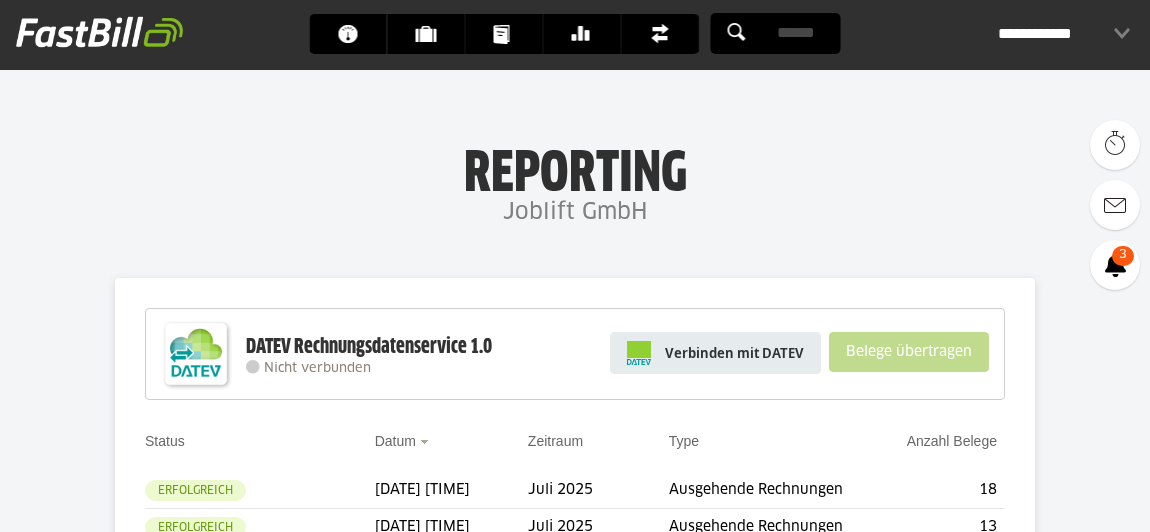 scroll, scrollTop: 0, scrollLeft: 0, axis: both 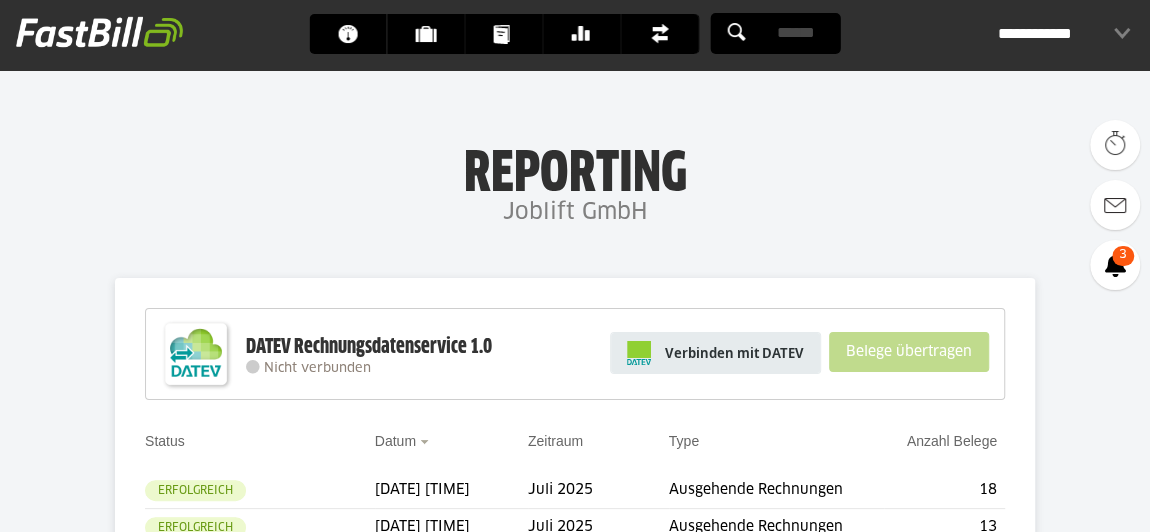 click on "Verbinden mit DATEV" at bounding box center [734, 353] 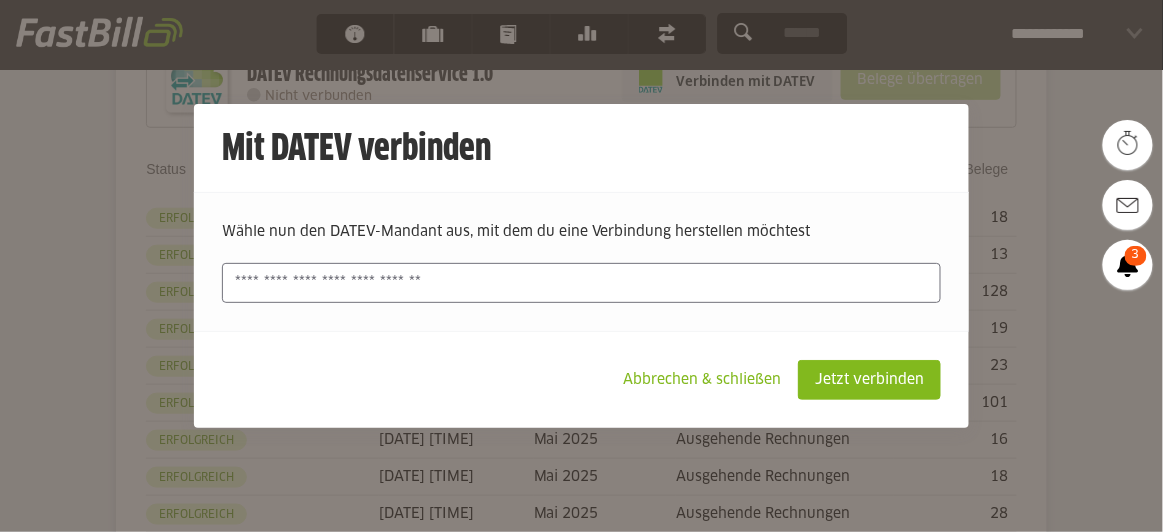 scroll, scrollTop: 272, scrollLeft: 0, axis: vertical 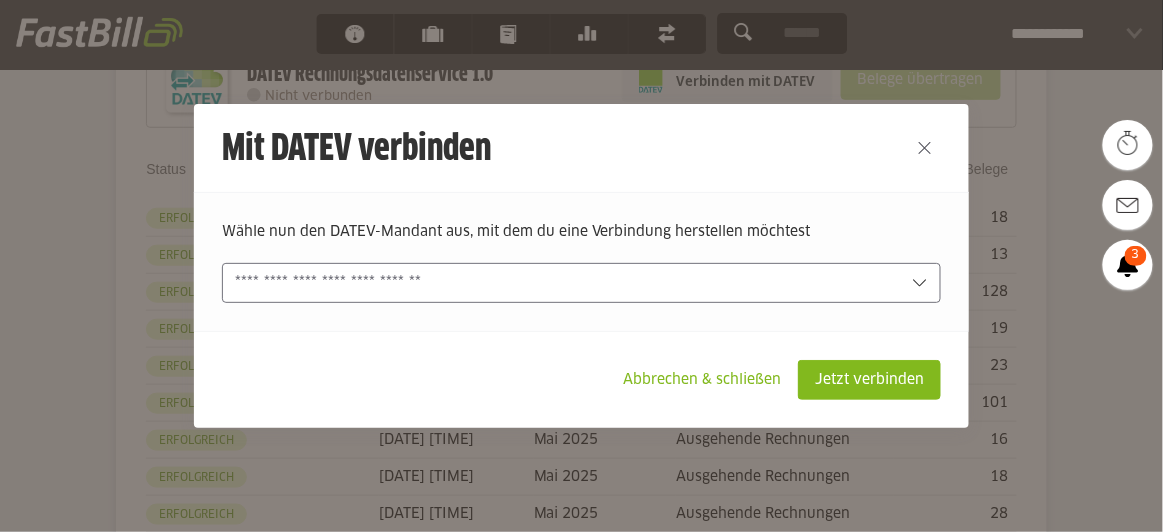 click at bounding box center [567, 283] 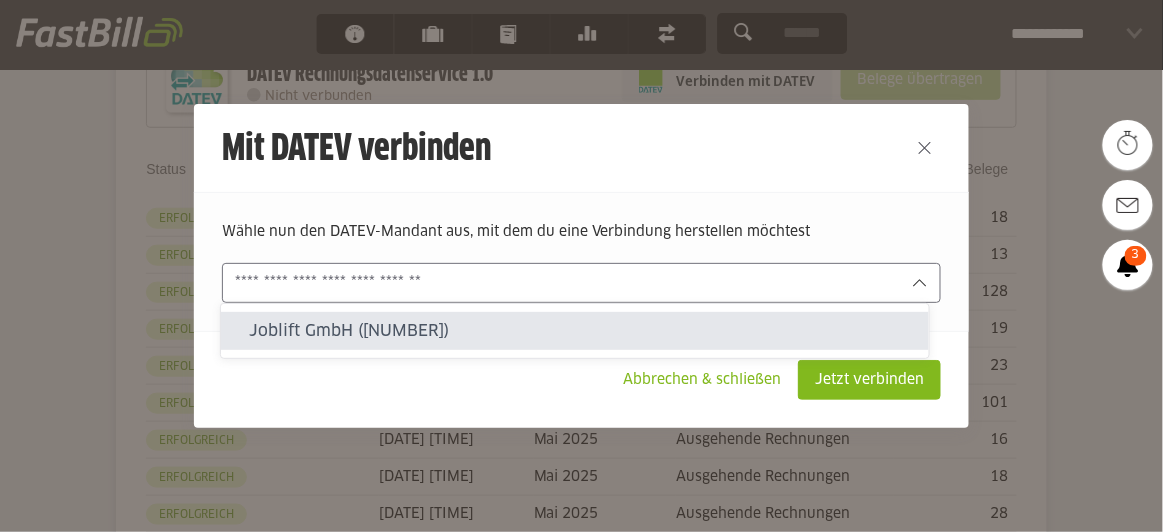 click on "Joblift GmbH (5945-67331)" at bounding box center (581, 331) 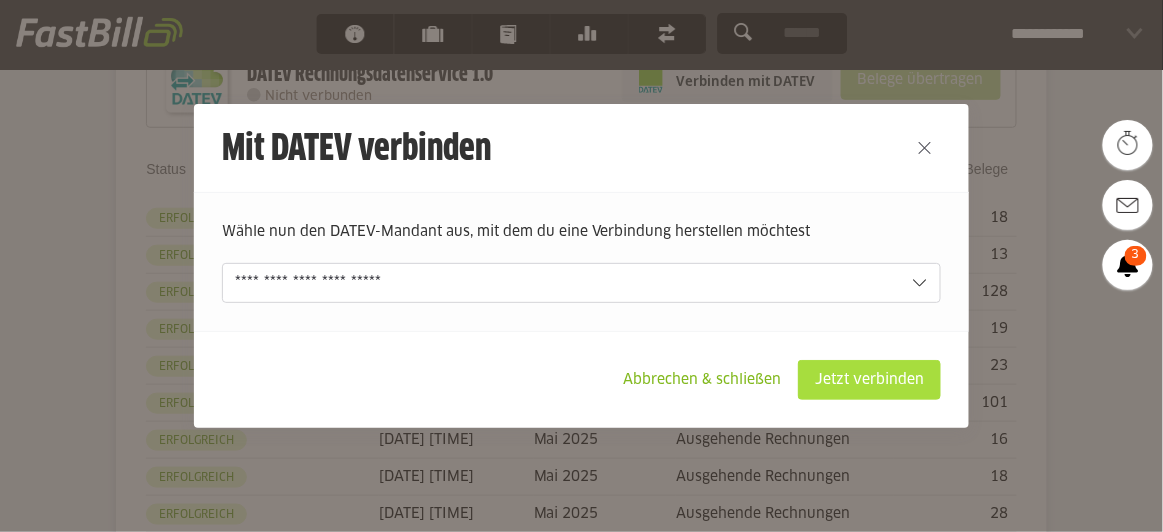 click on "Jetzt verbinden" at bounding box center (869, 380) 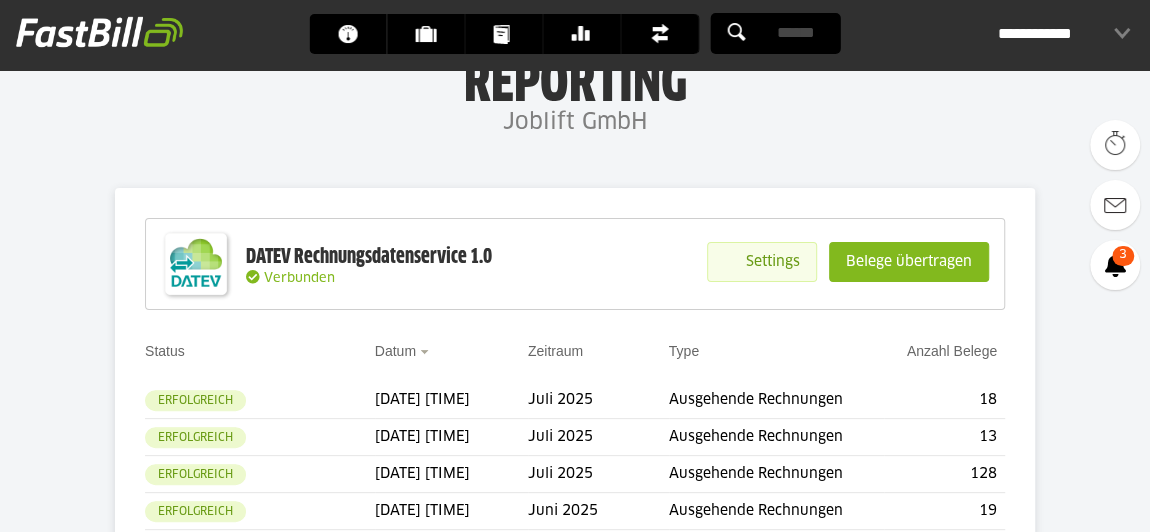 scroll, scrollTop: 90, scrollLeft: 0, axis: vertical 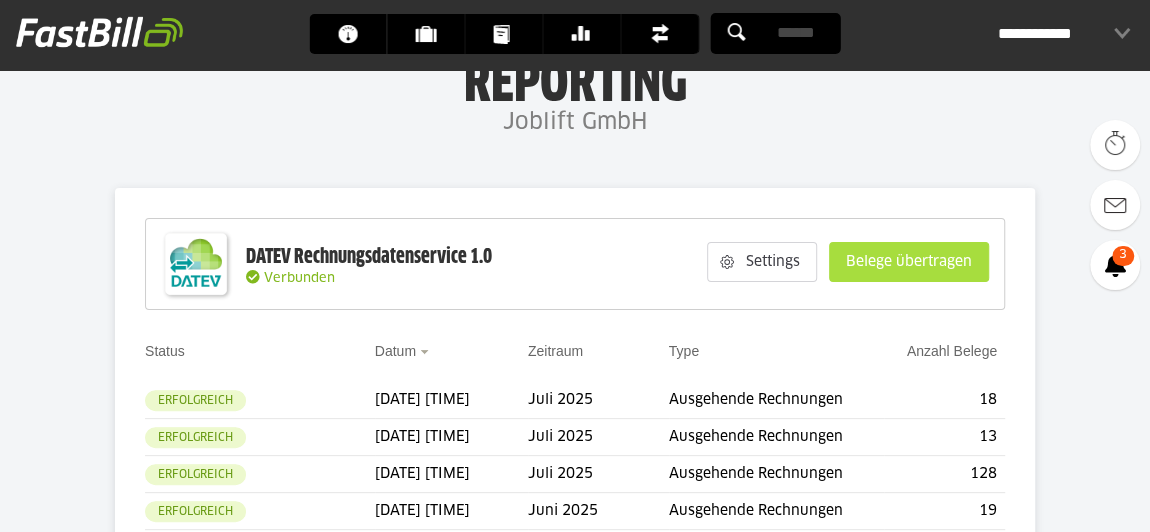 click on "Belege übertragen" at bounding box center (909, 262) 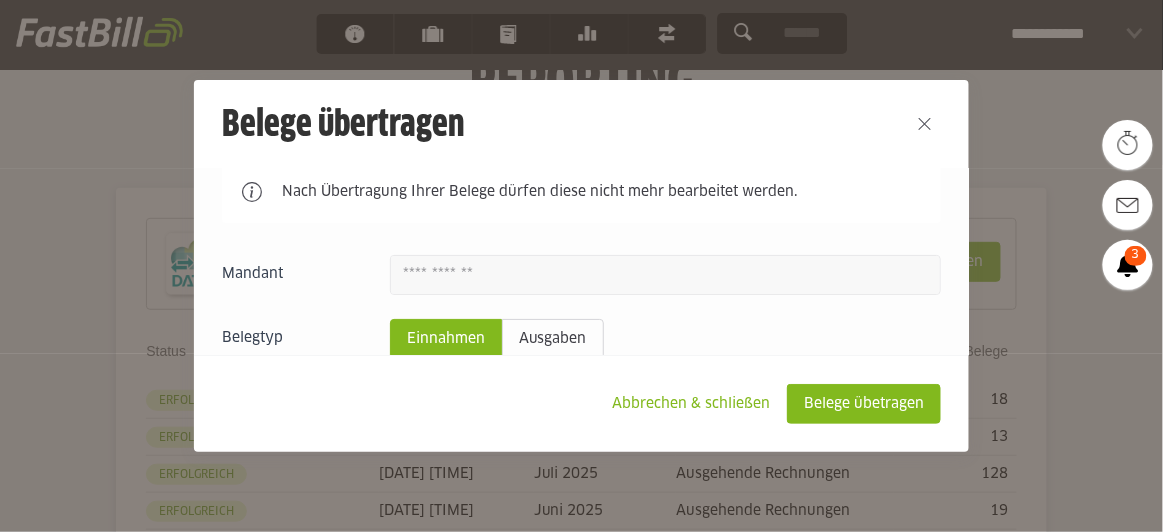 scroll, scrollTop: 181, scrollLeft: 0, axis: vertical 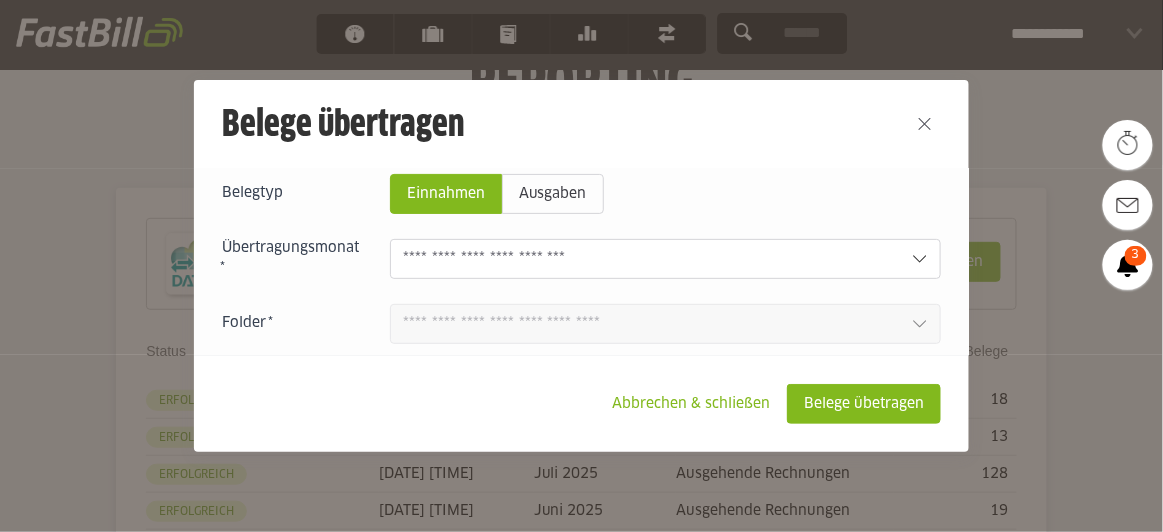 click 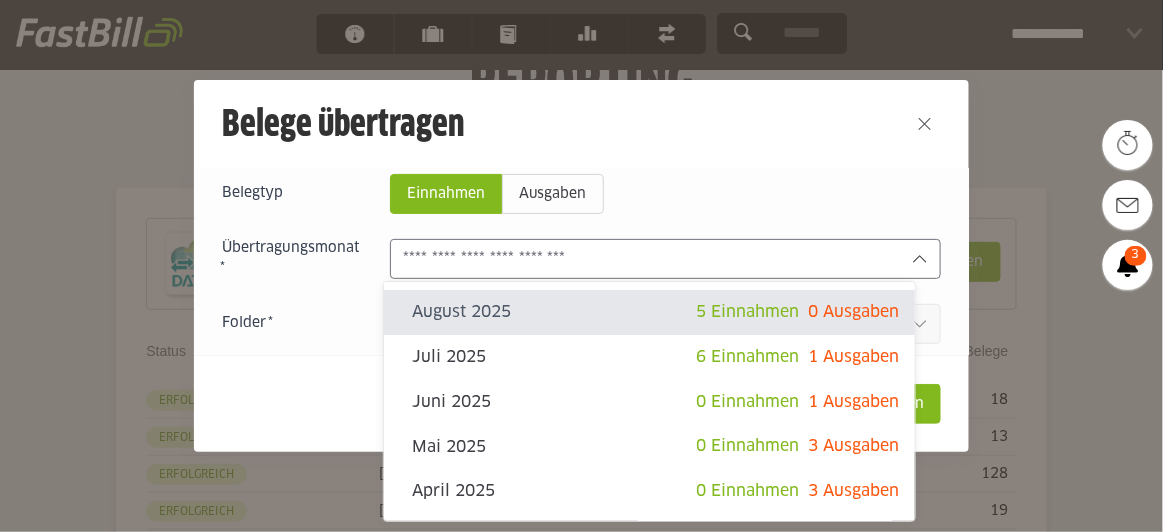 click on "August 2025" 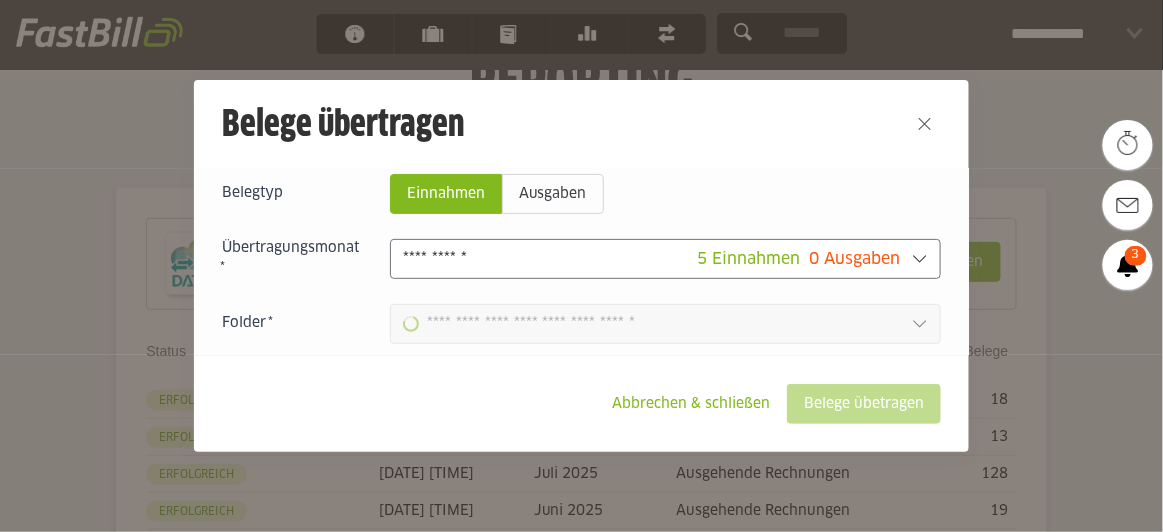 type on "**********" 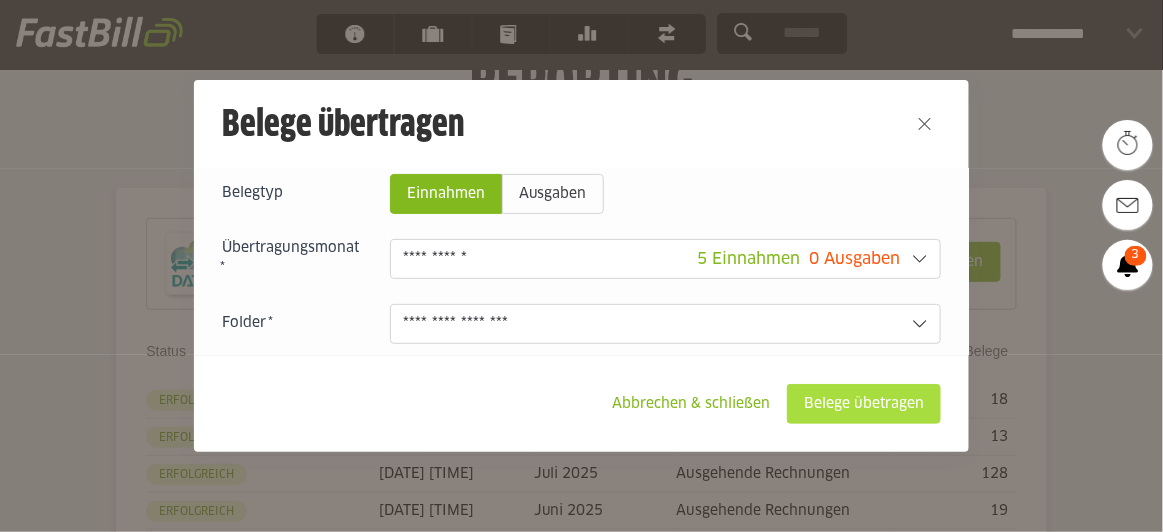 click on "Belege übetragen" at bounding box center [864, 404] 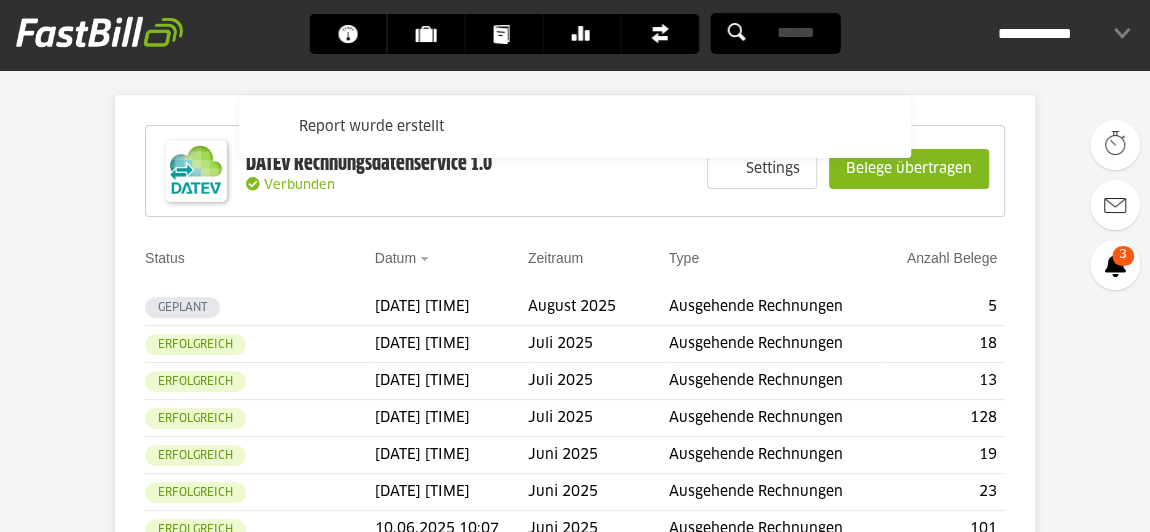 scroll, scrollTop: 183, scrollLeft: 0, axis: vertical 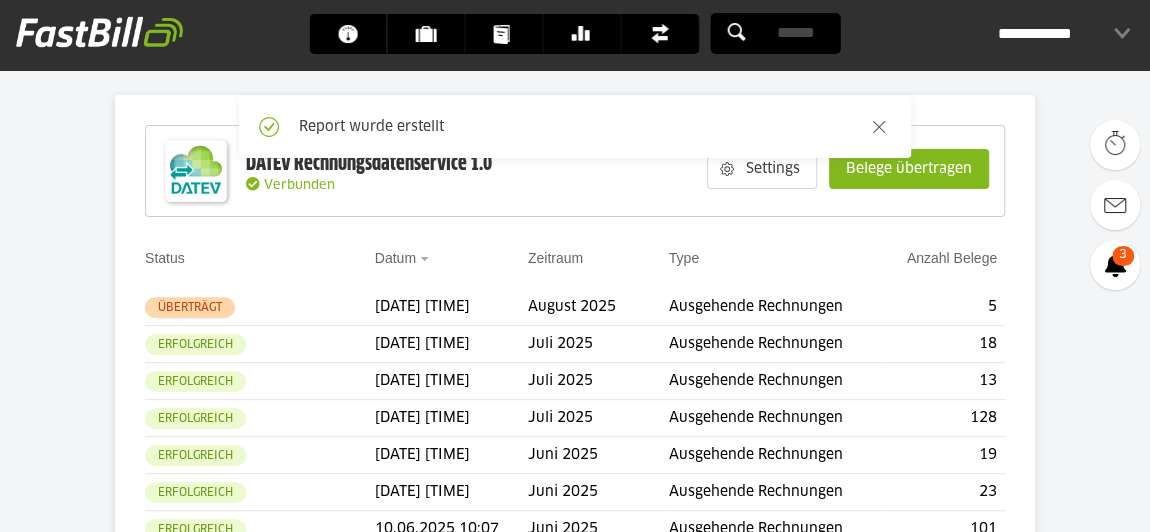 click on "Report wurde erstellt" at bounding box center [575, 127] 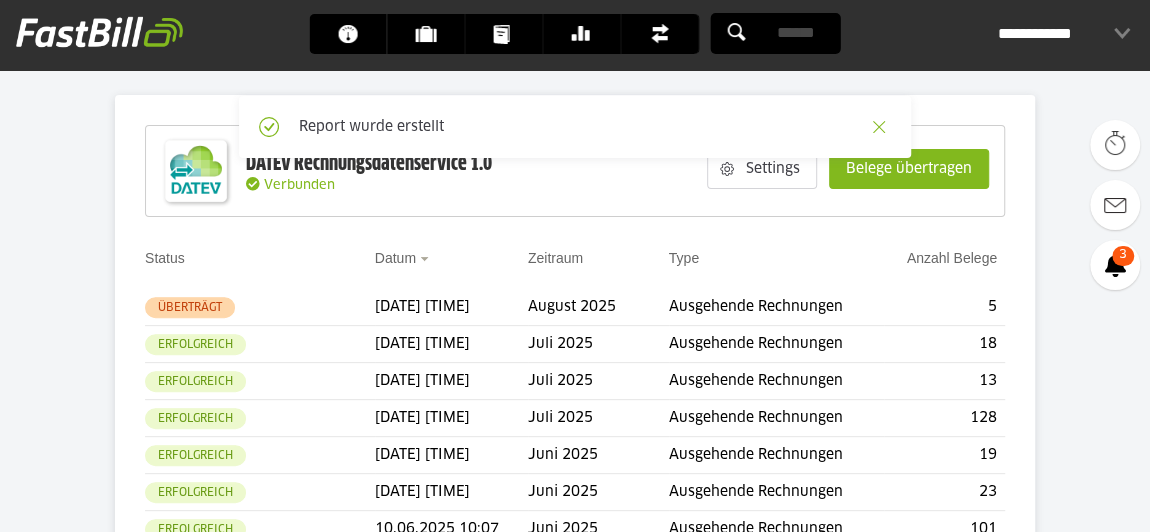 click at bounding box center [879, 127] 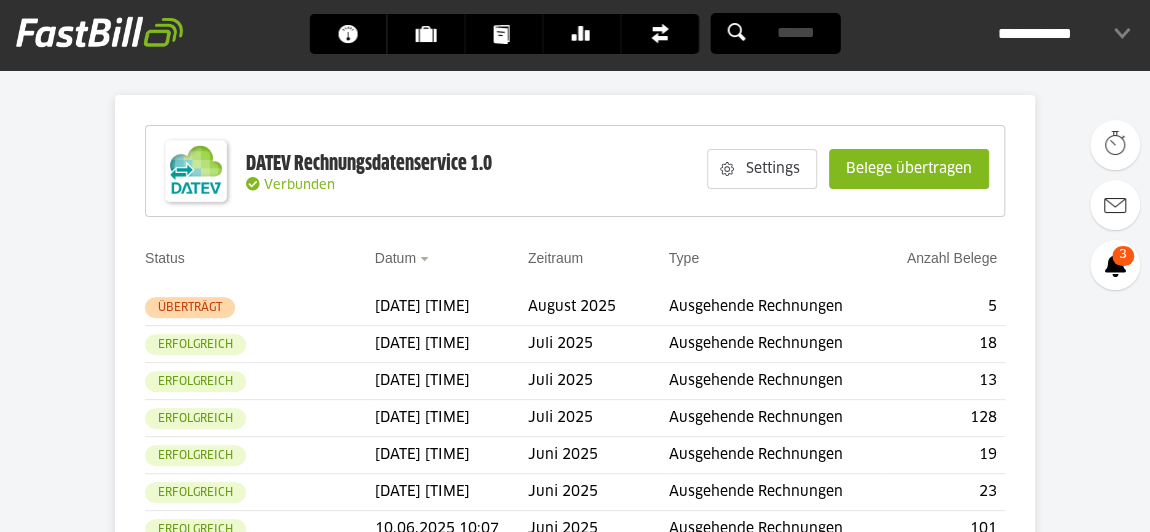 click on "Belege übertragen" at bounding box center (909, 169) 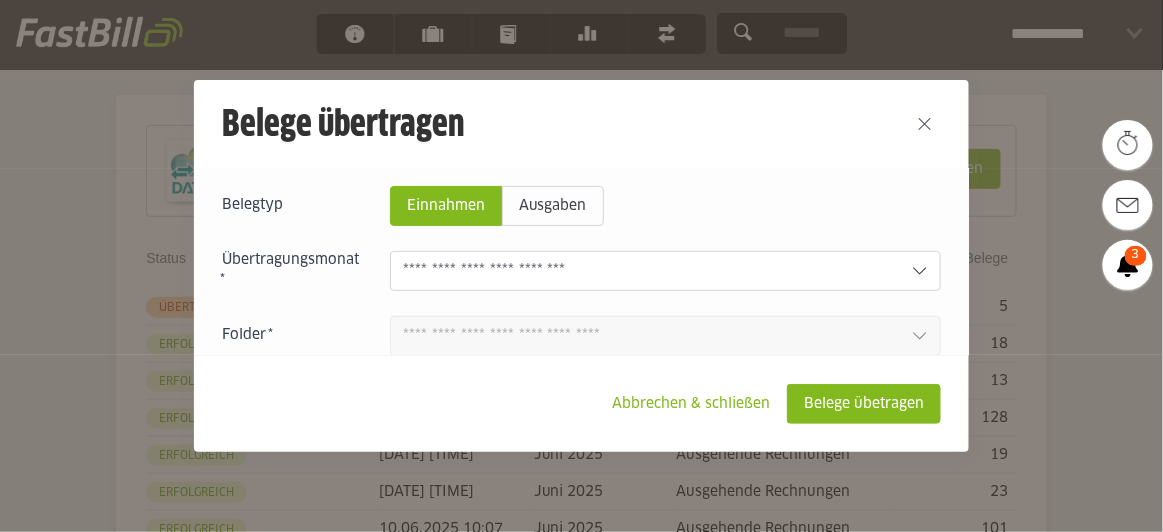 scroll, scrollTop: 181, scrollLeft: 0, axis: vertical 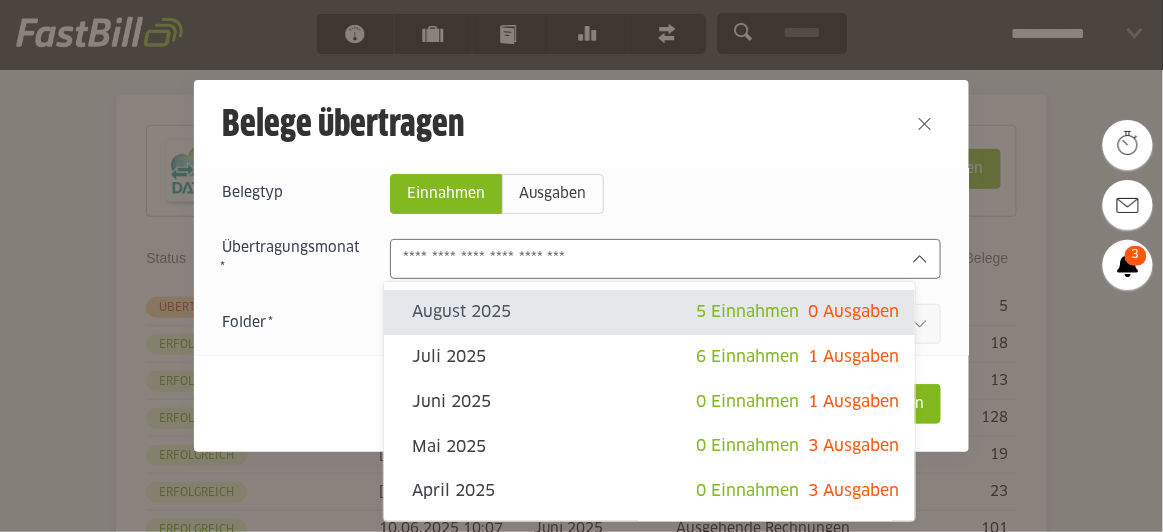 click 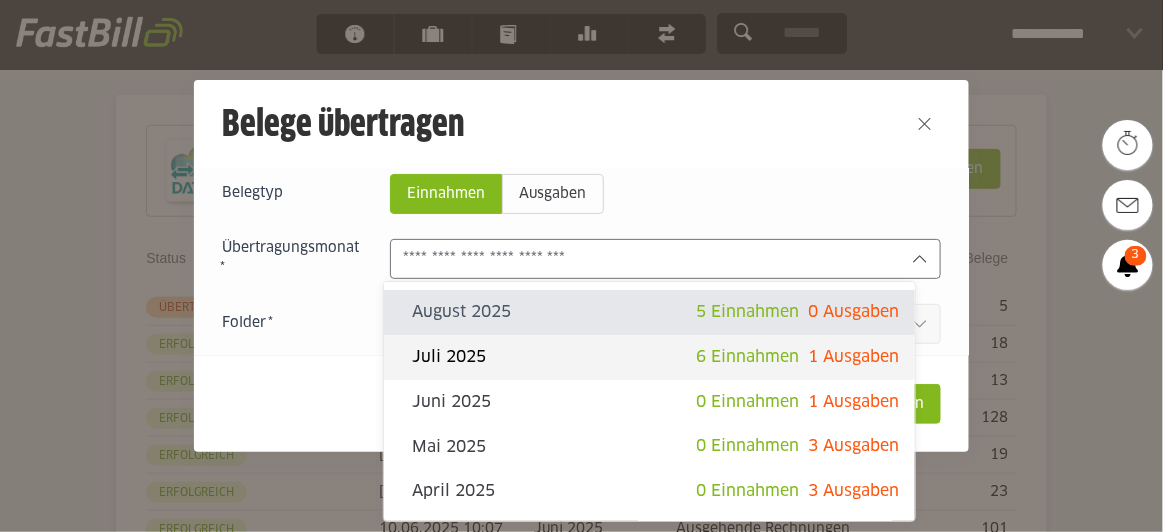 click on "Juli 2025" 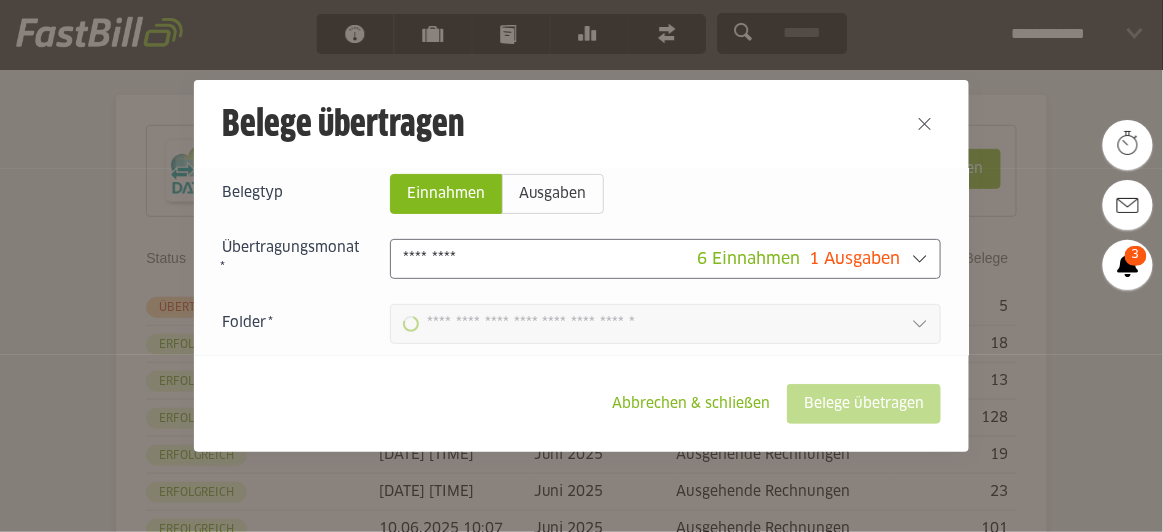 type on "**********" 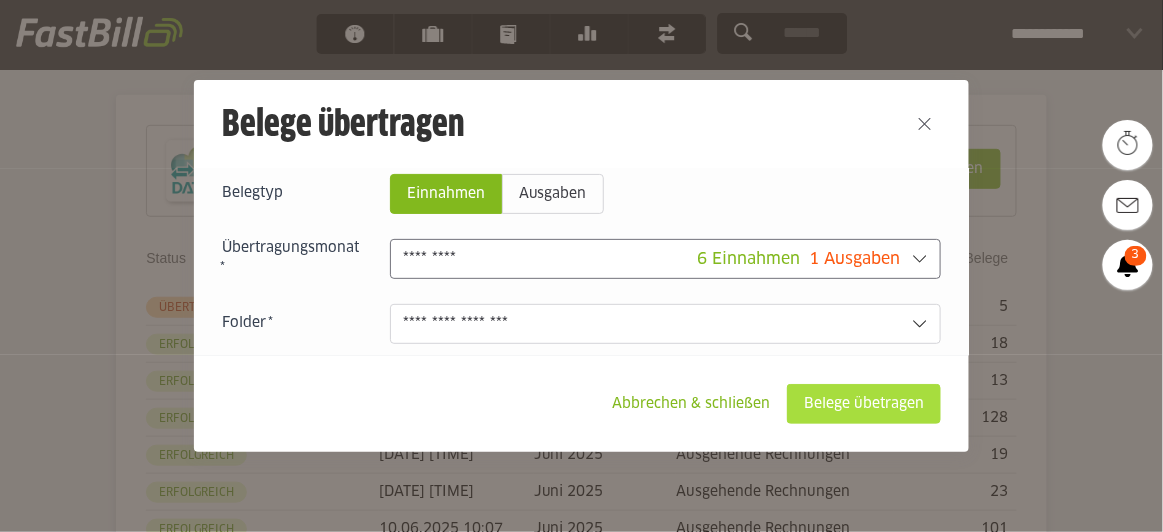 click on "Belege übetragen" at bounding box center (864, 404) 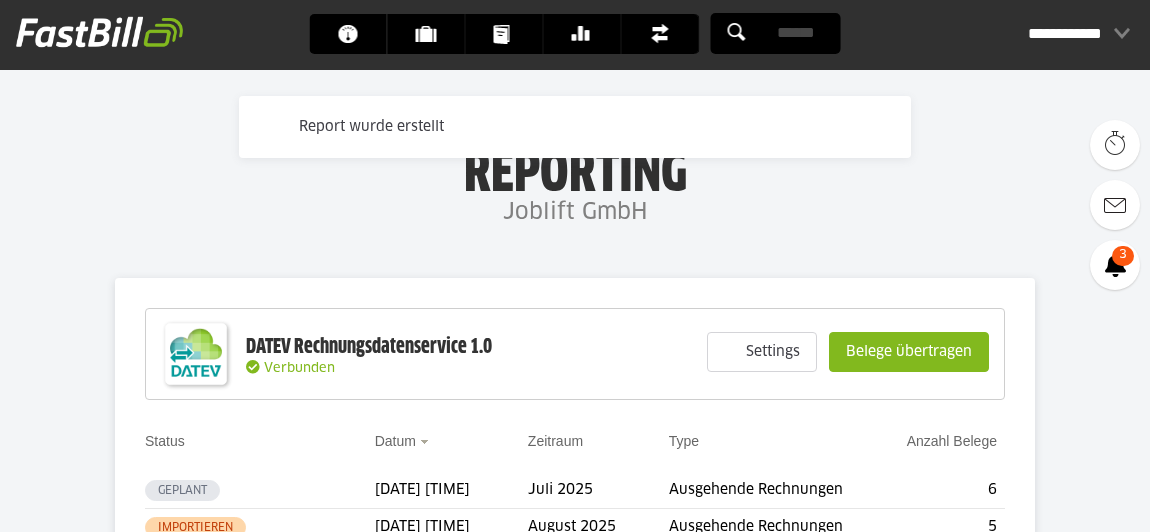 scroll, scrollTop: 0, scrollLeft: 0, axis: both 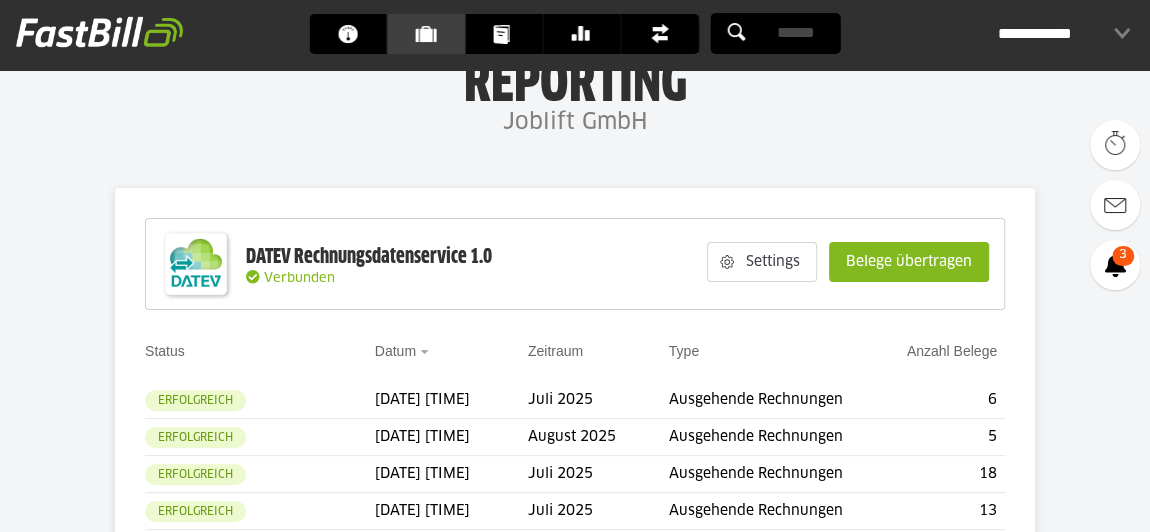 click on "Clients" at bounding box center [432, 34] 